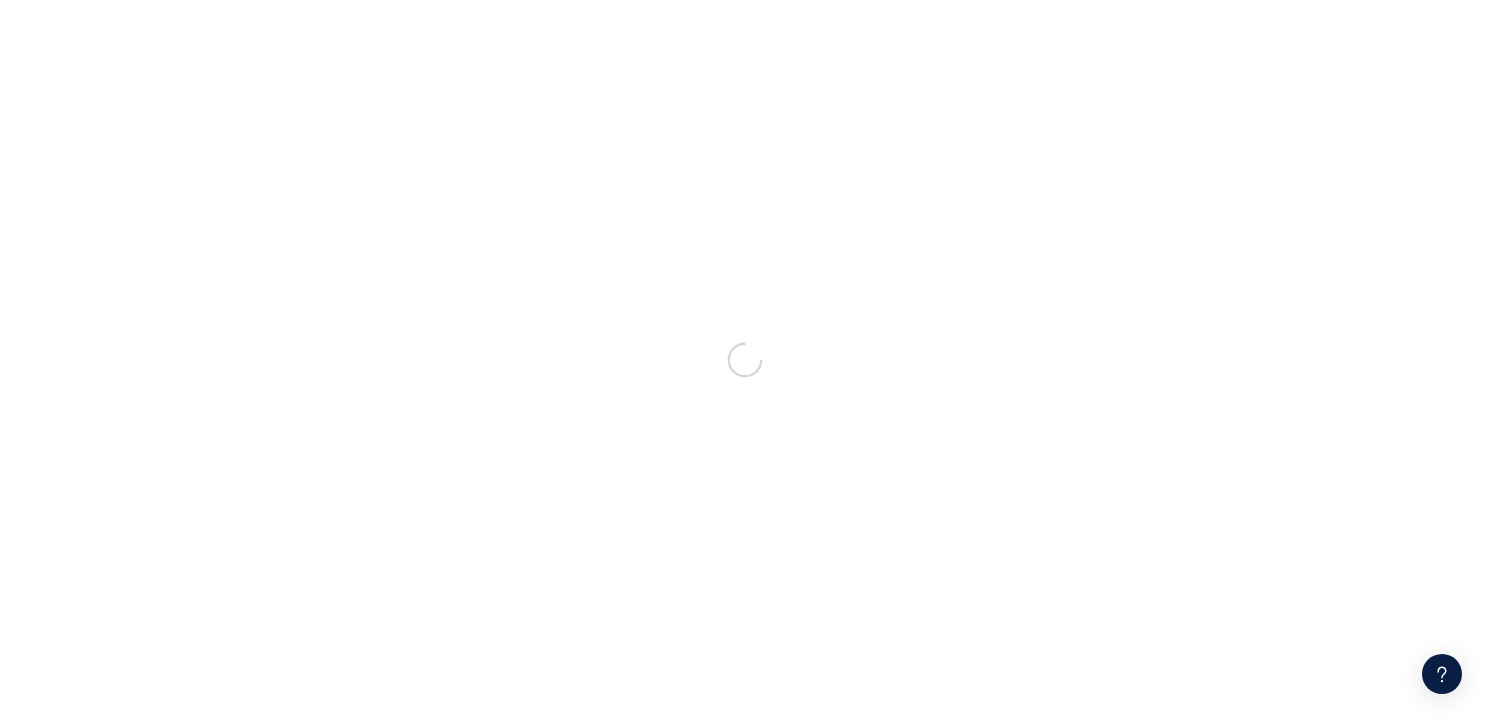 scroll, scrollTop: 0, scrollLeft: 0, axis: both 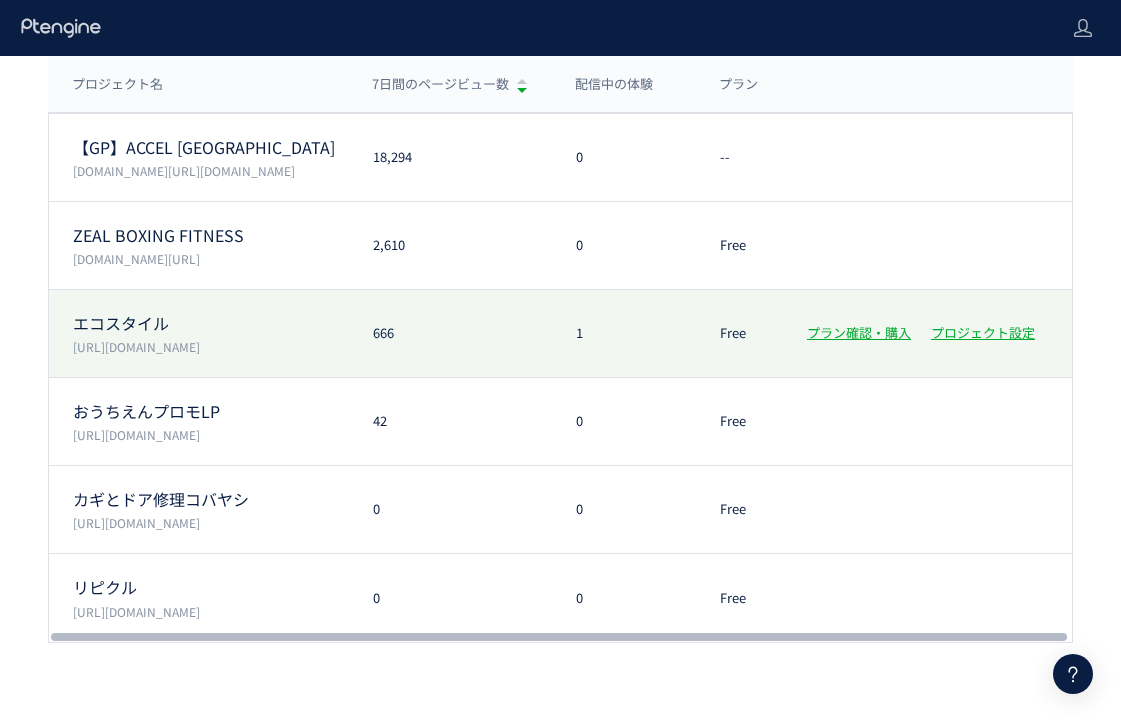 click on "[URL][DOMAIN_NAME]" 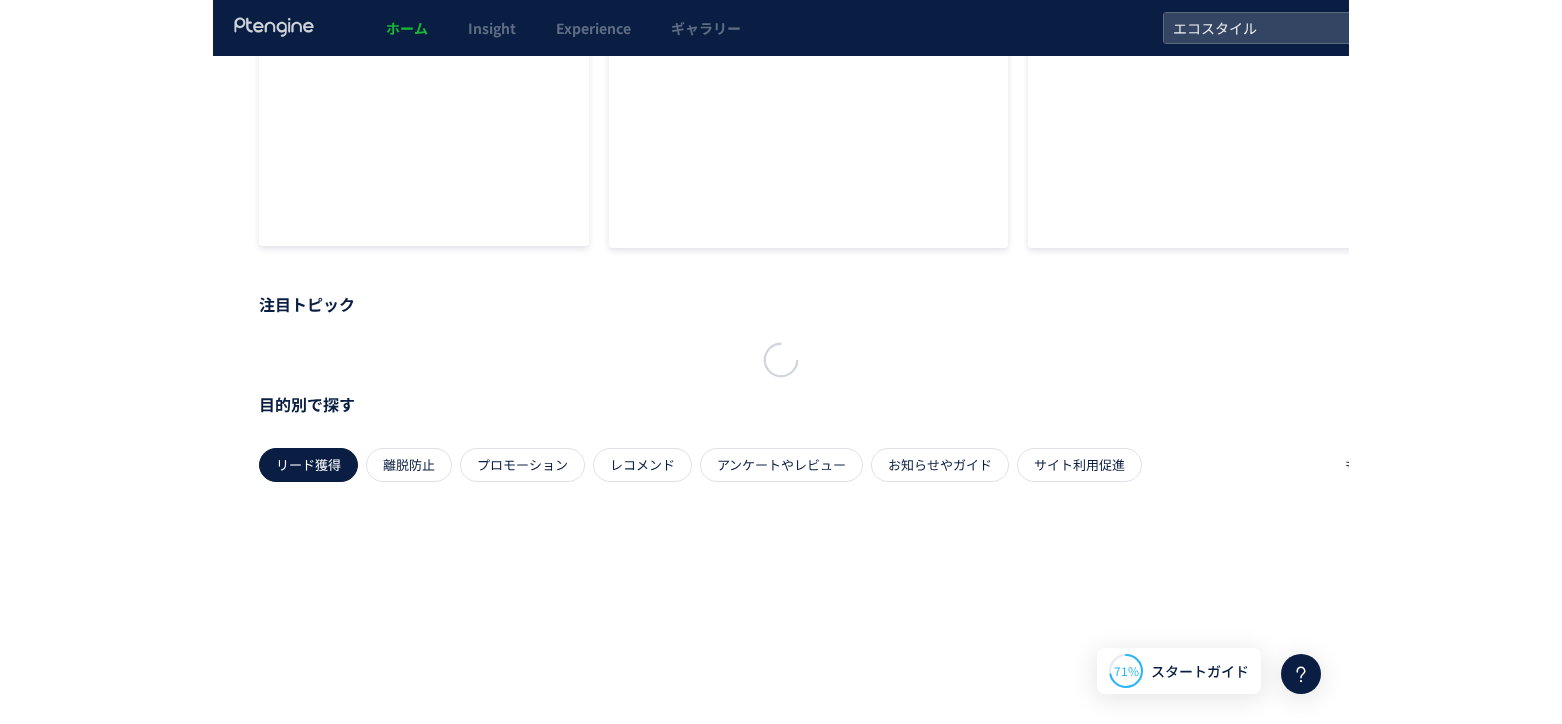 scroll, scrollTop: 0, scrollLeft: 0, axis: both 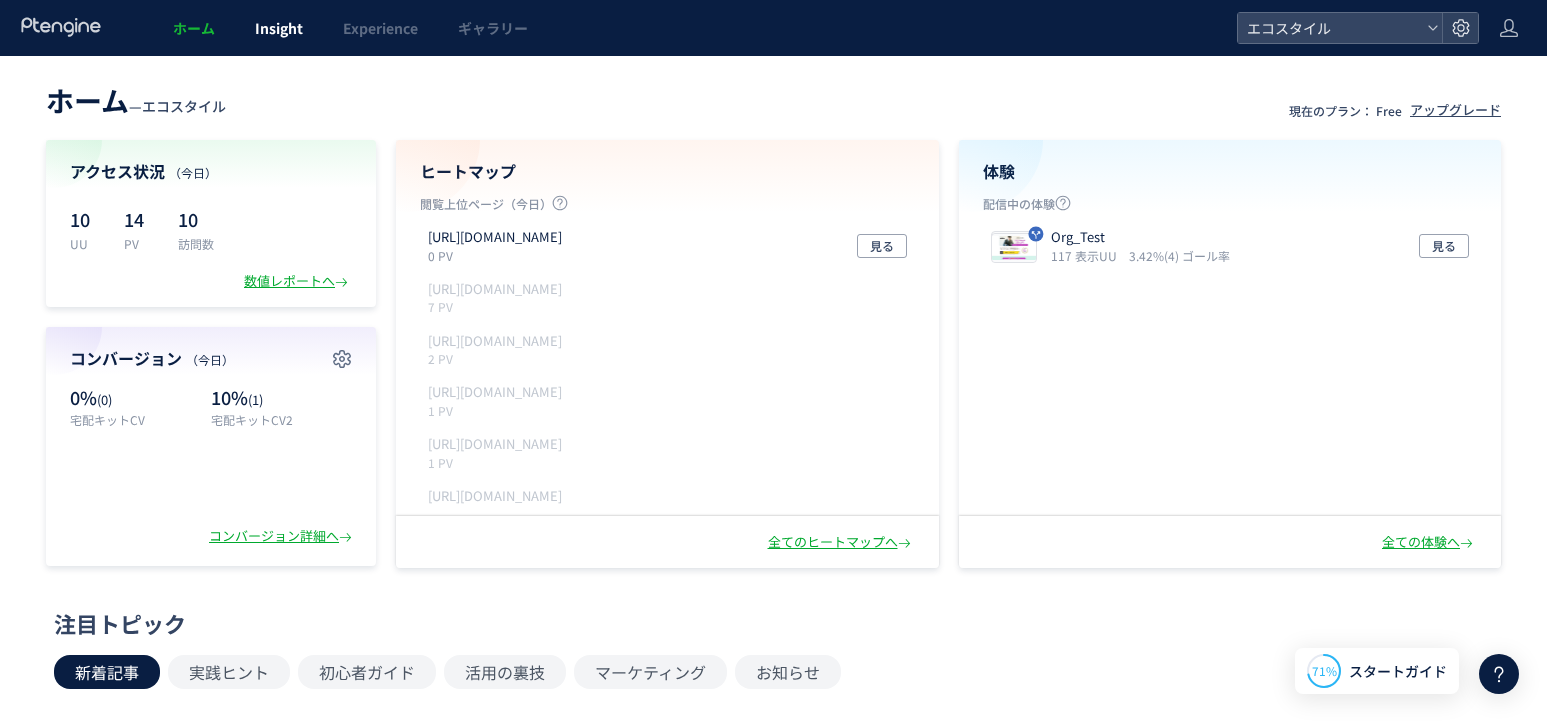 click on "Insight" at bounding box center [279, 28] 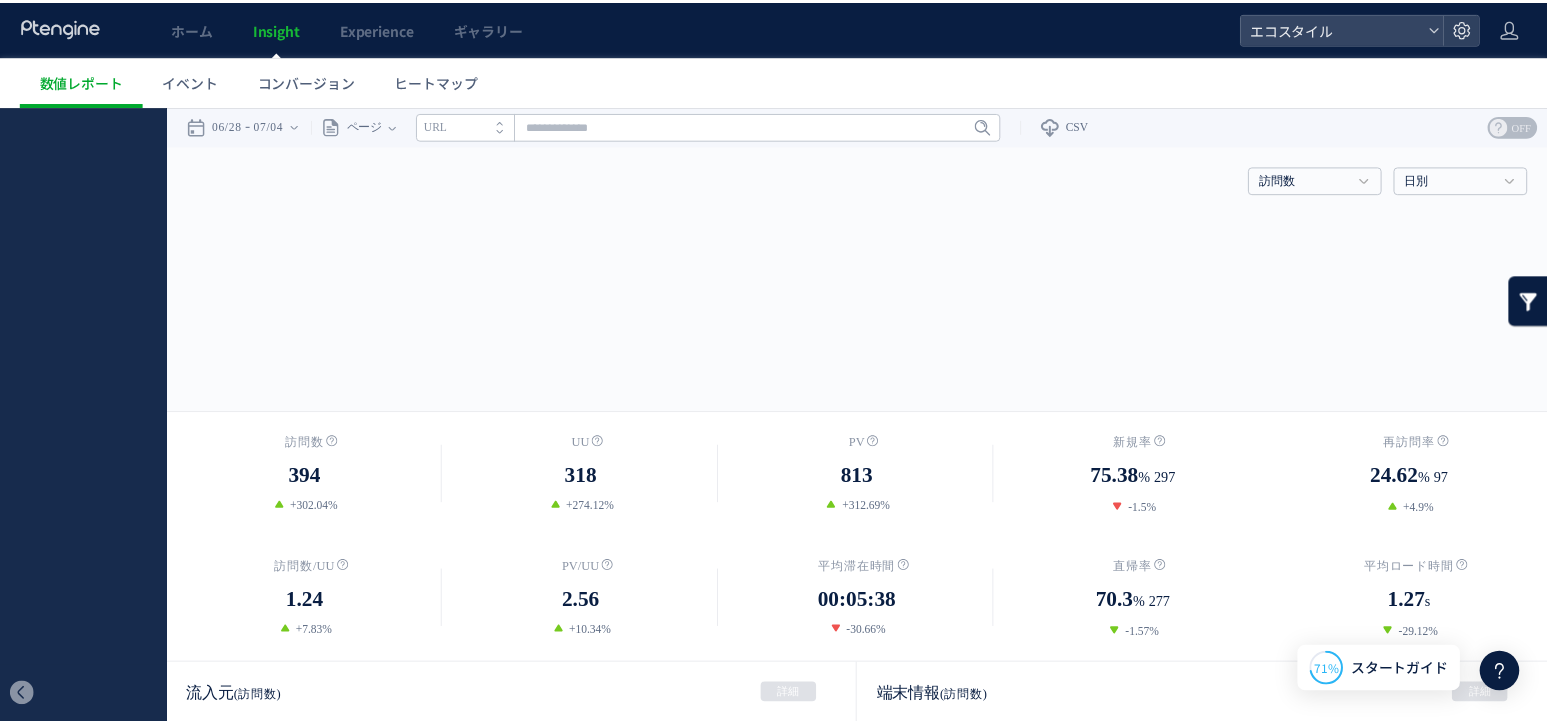 scroll, scrollTop: 0, scrollLeft: 0, axis: both 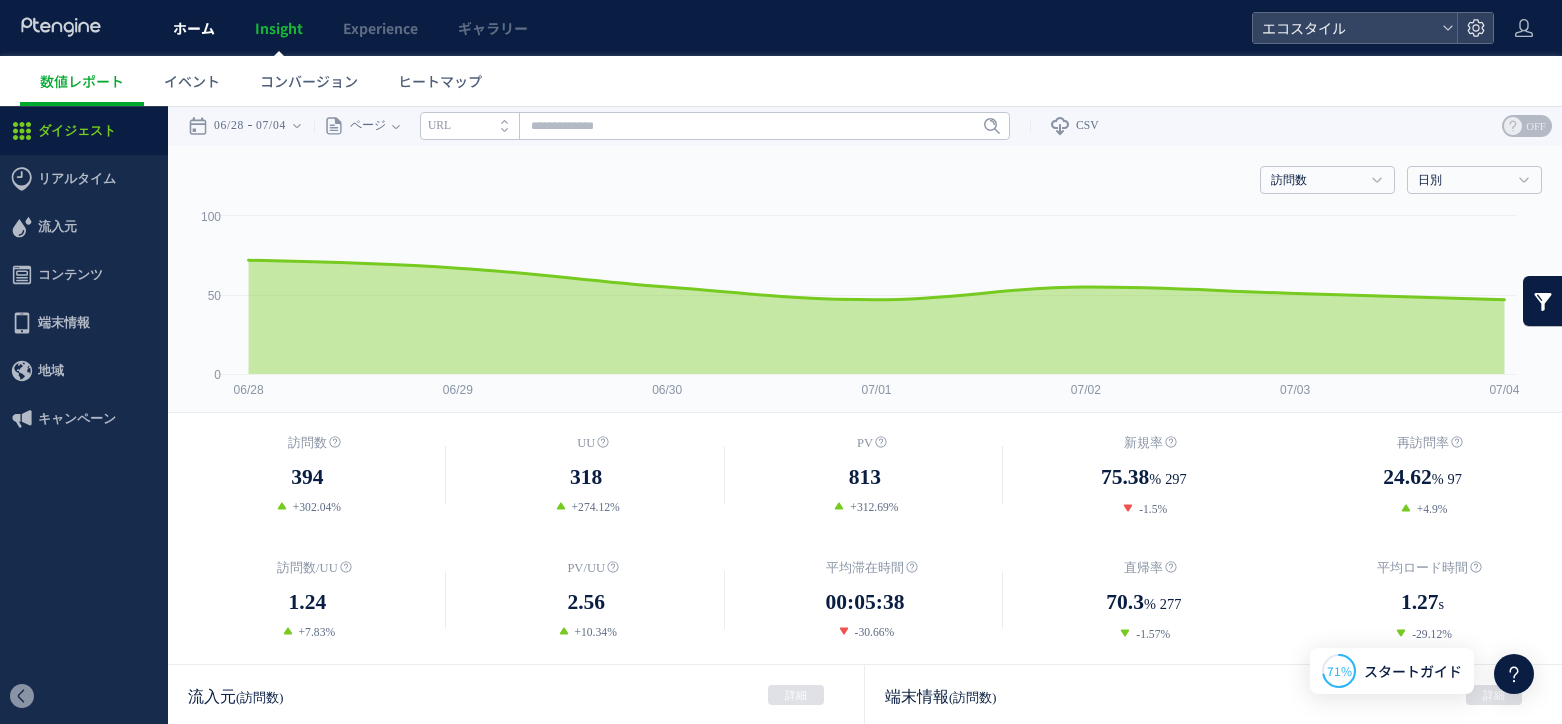 click on "ホーム" at bounding box center [194, 28] 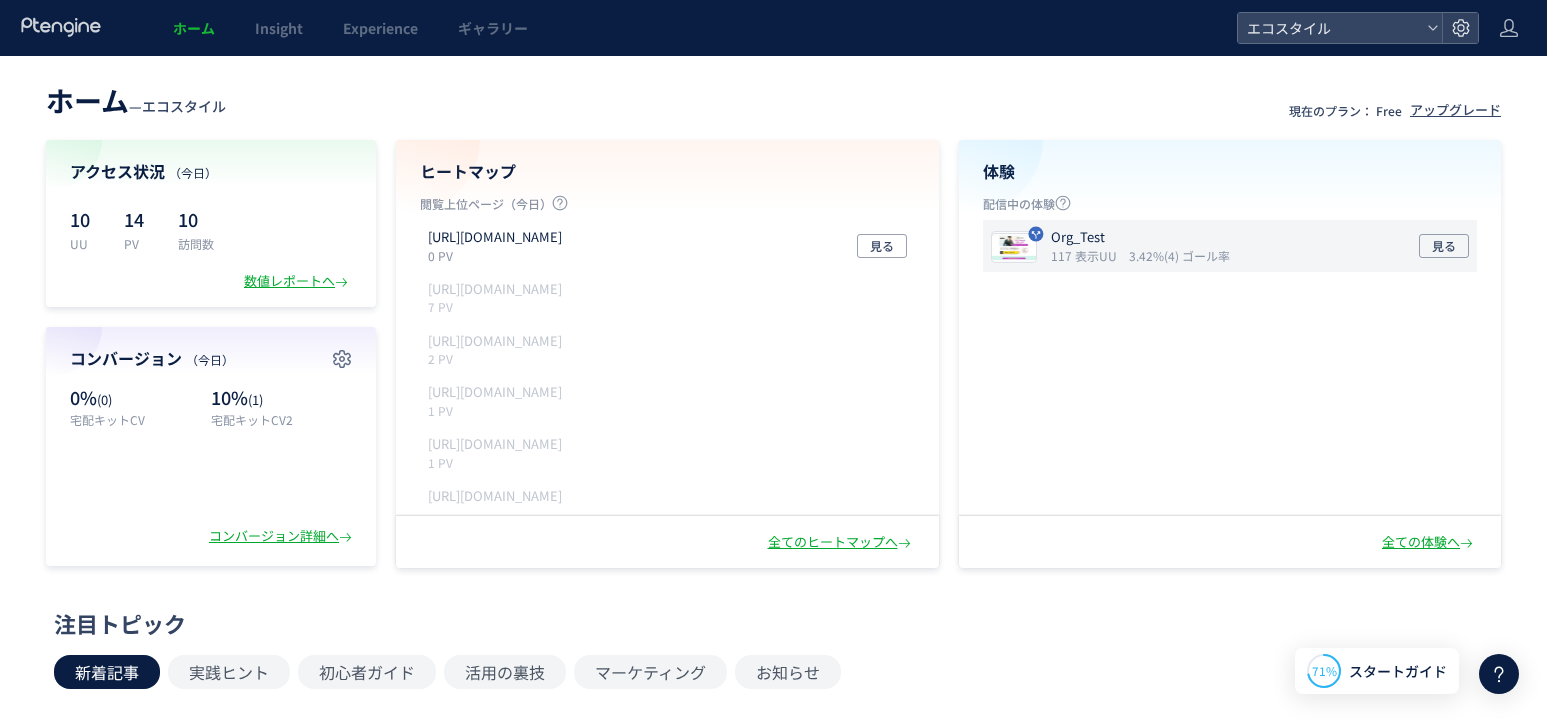 click on "Org_Test" at bounding box center [1136, 237] 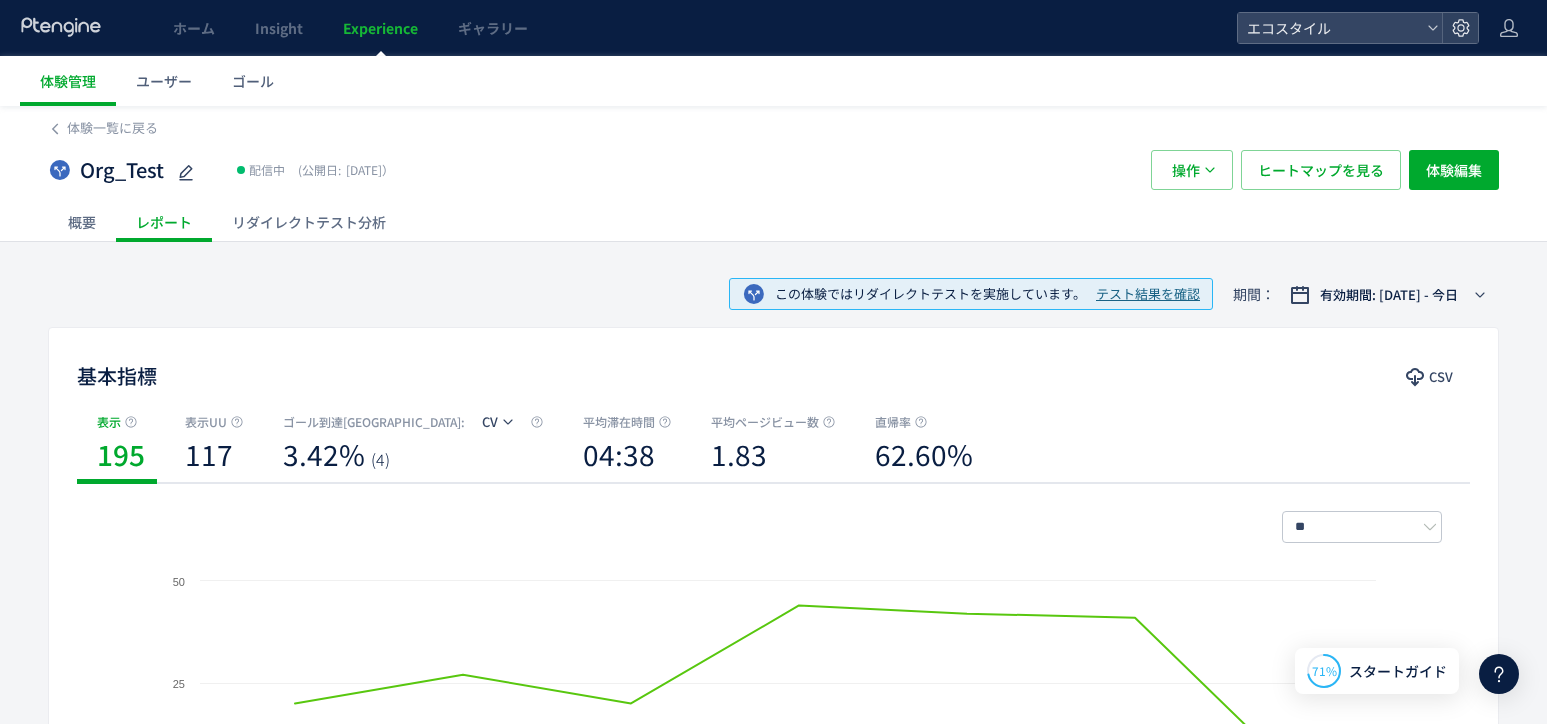 click on "リダイレクトテスト分析" 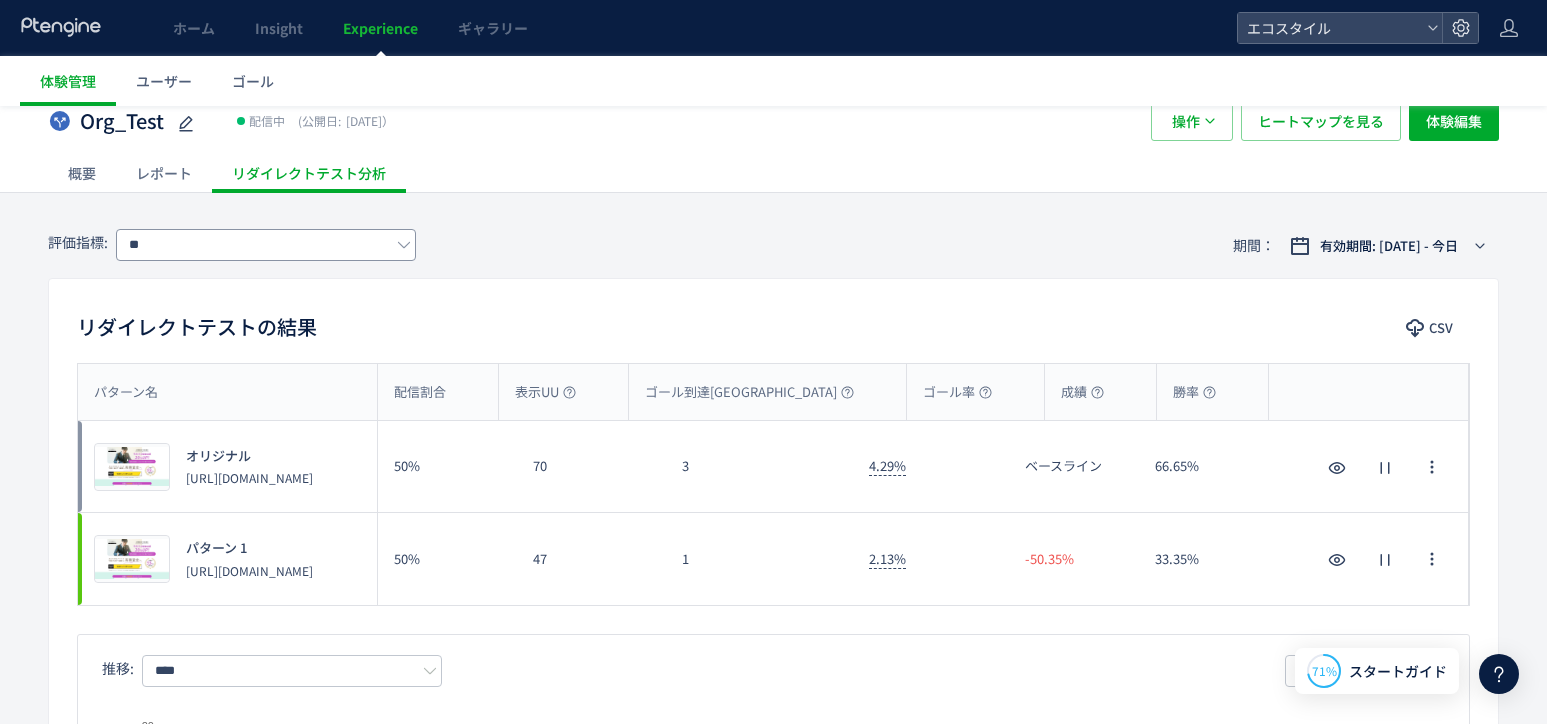 scroll, scrollTop: 51, scrollLeft: 0, axis: vertical 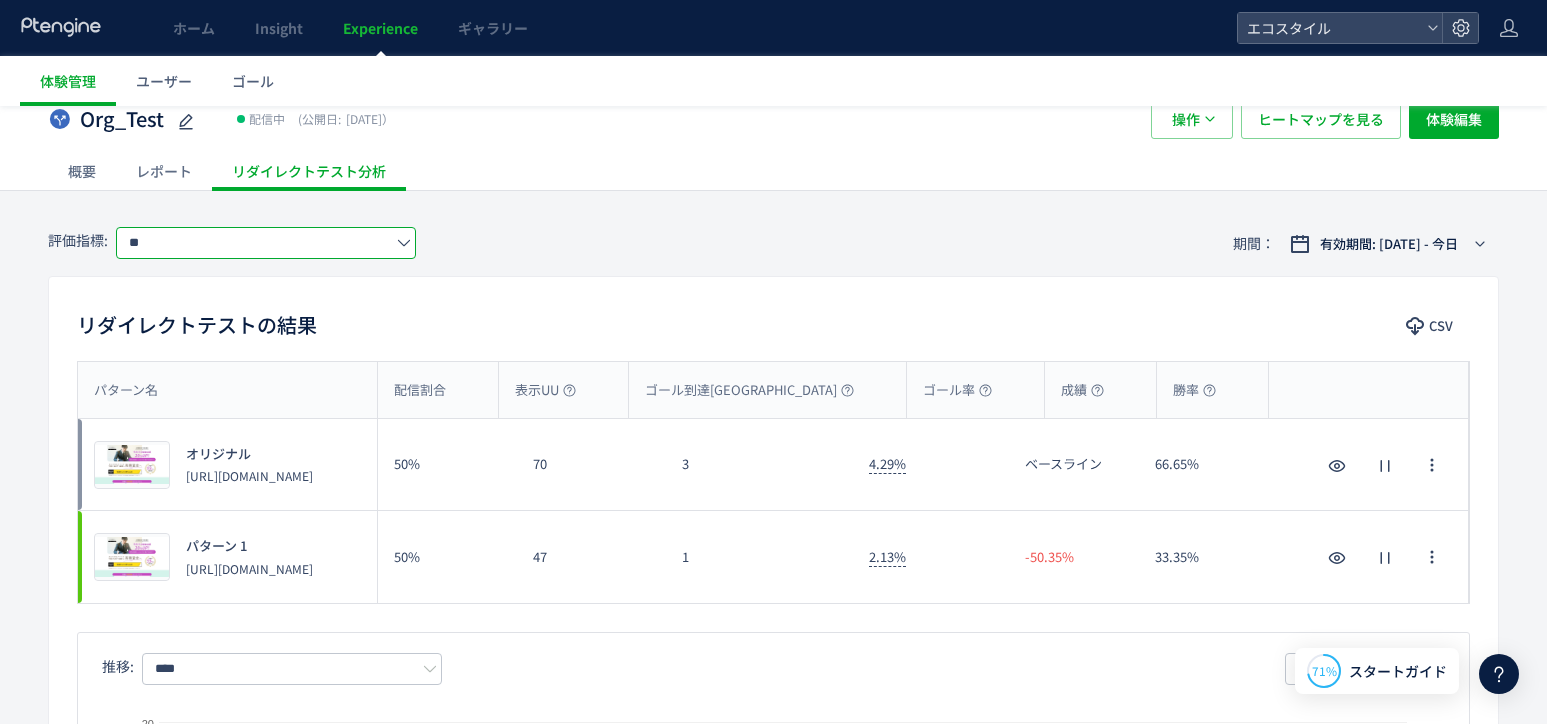 click on "**" 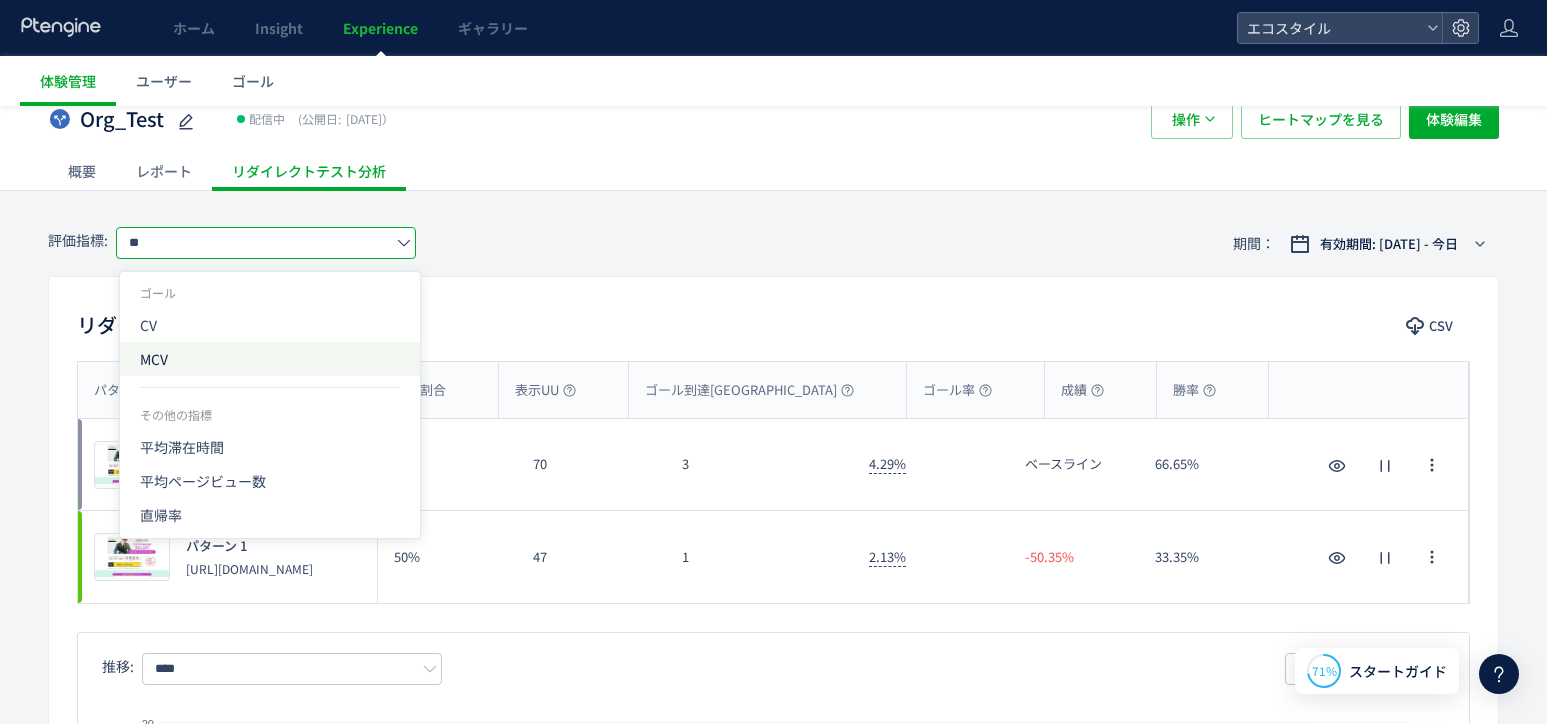 click on "MCV" 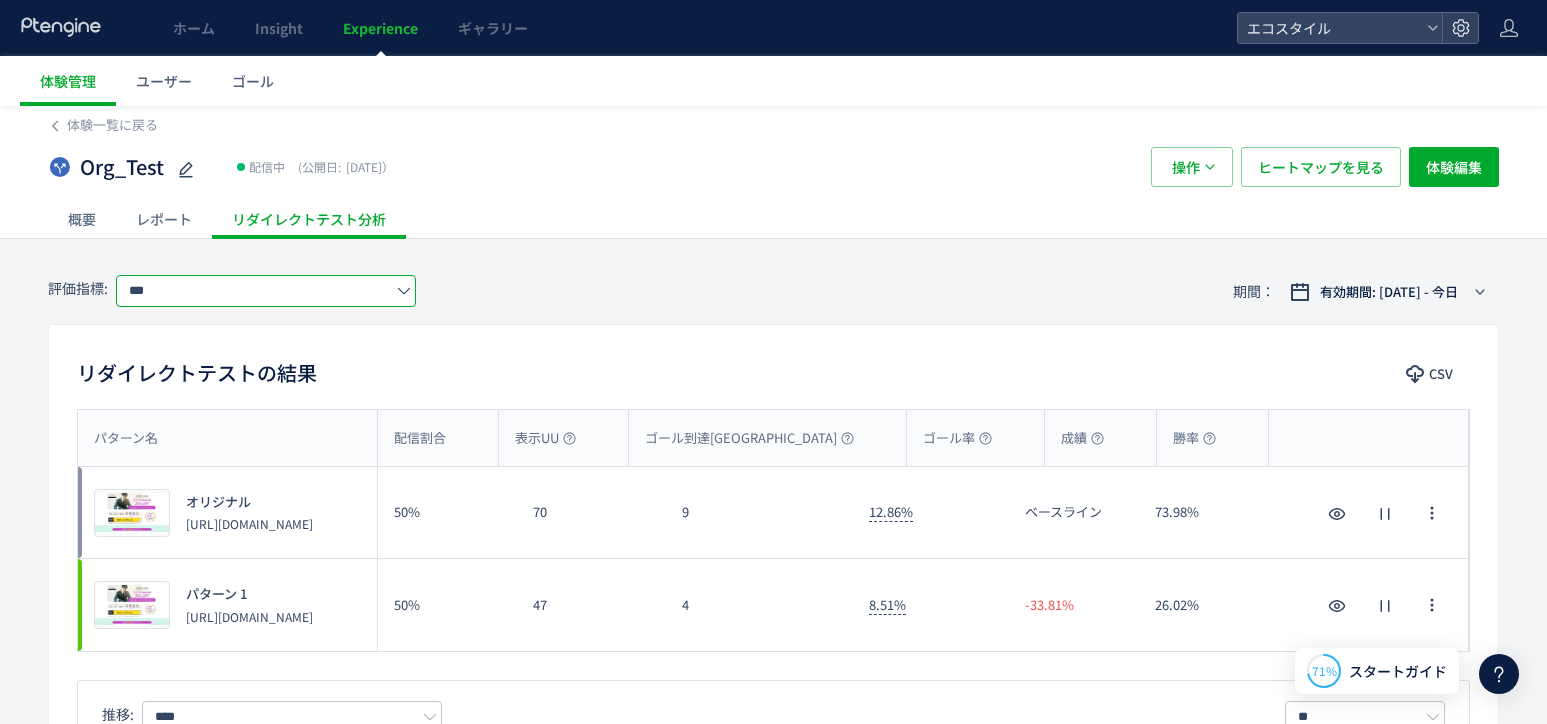 scroll, scrollTop: 0, scrollLeft: 0, axis: both 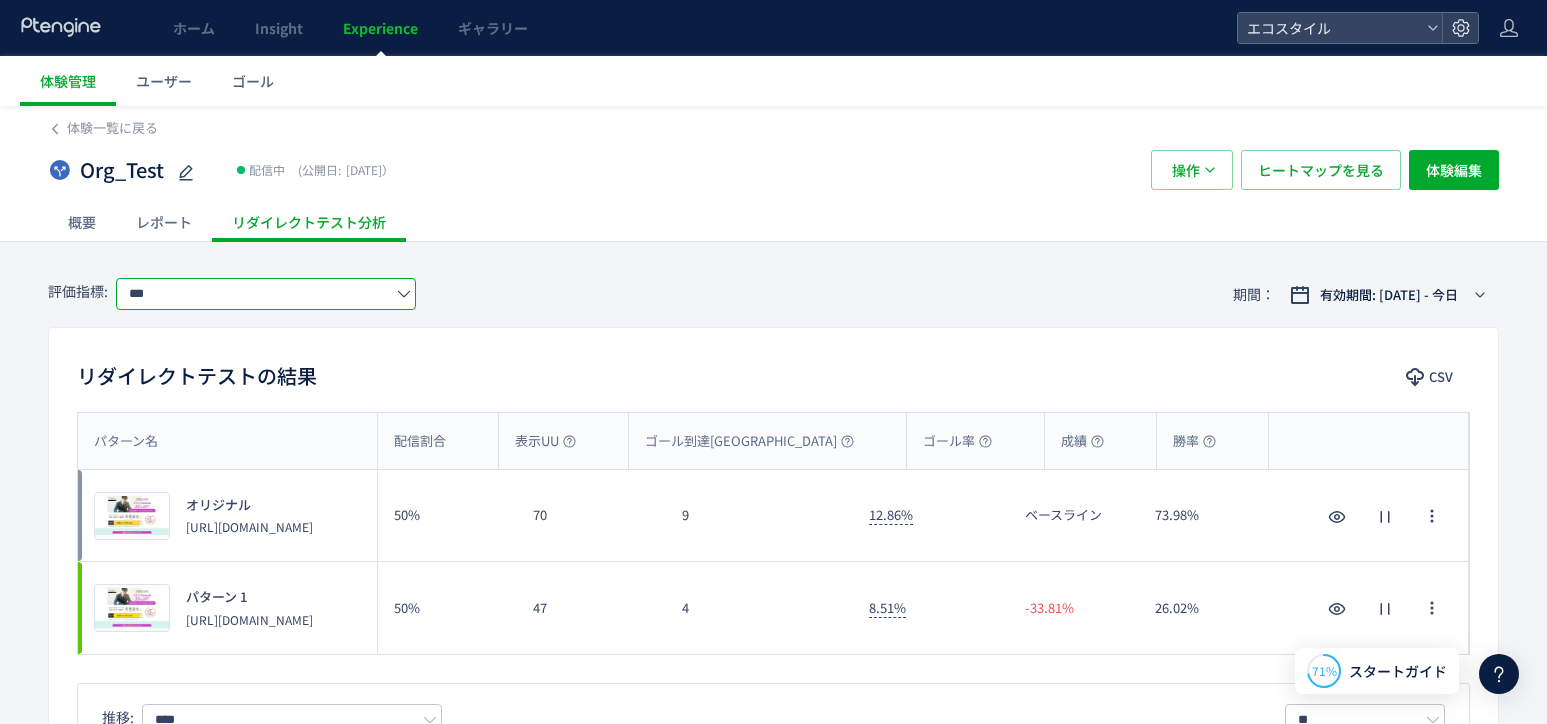 click on "レポート" 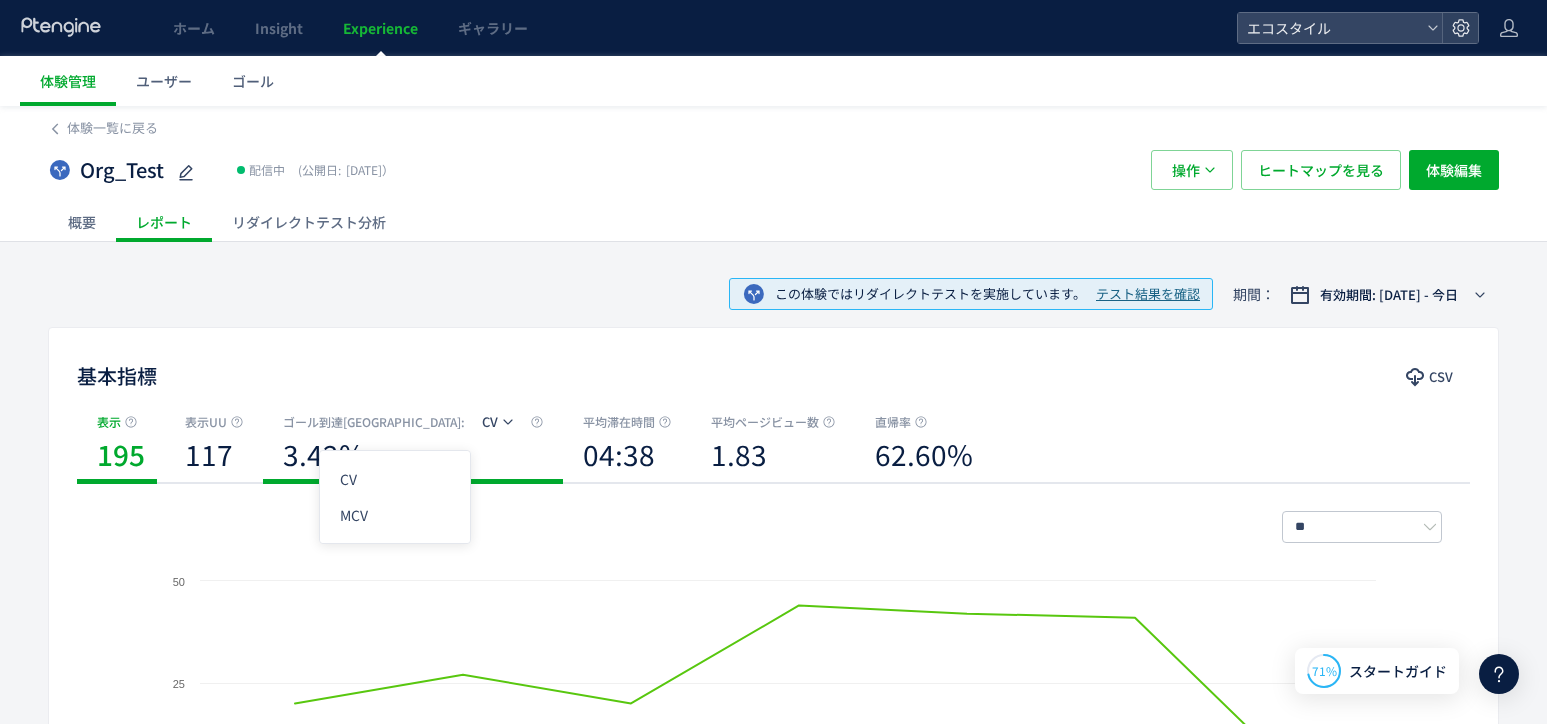 click on "CV" 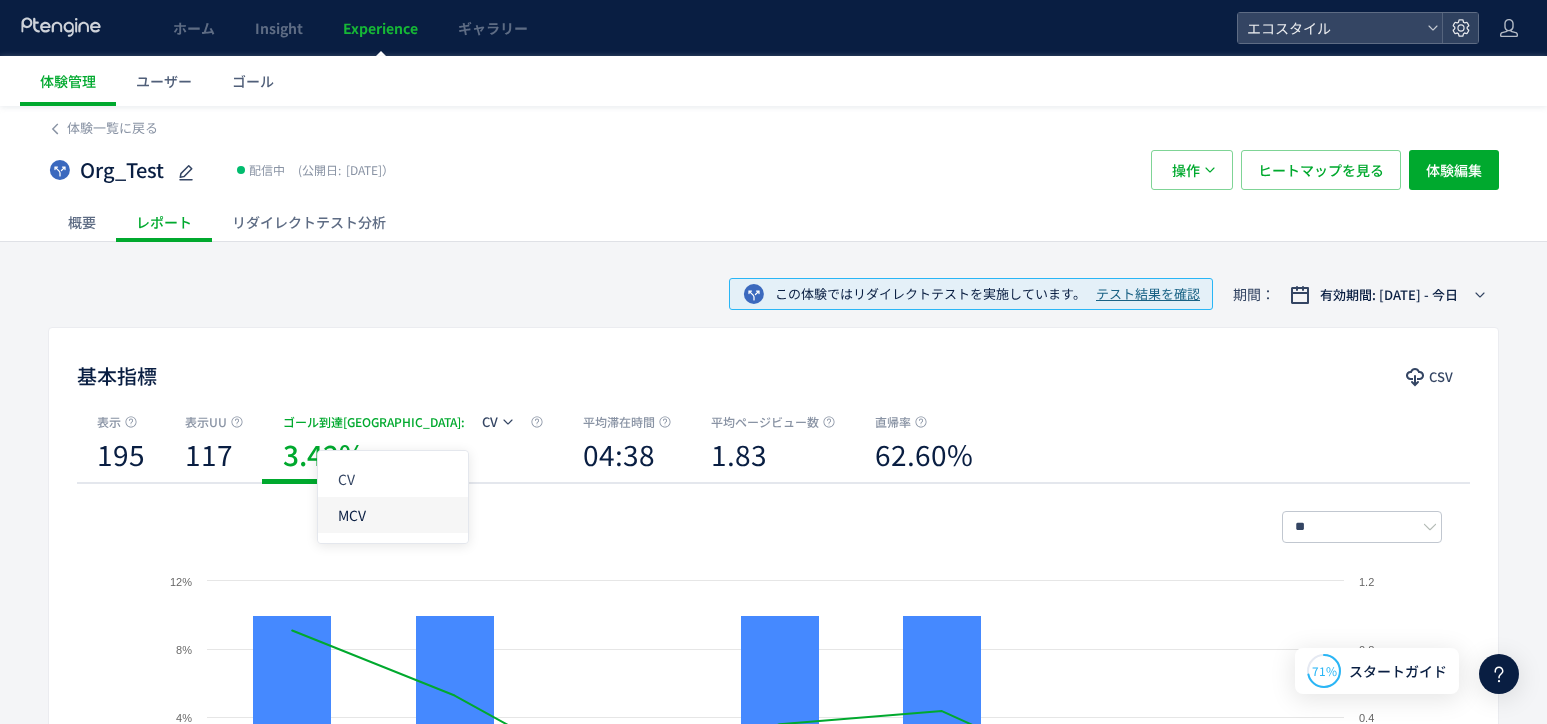 click on "MCV" 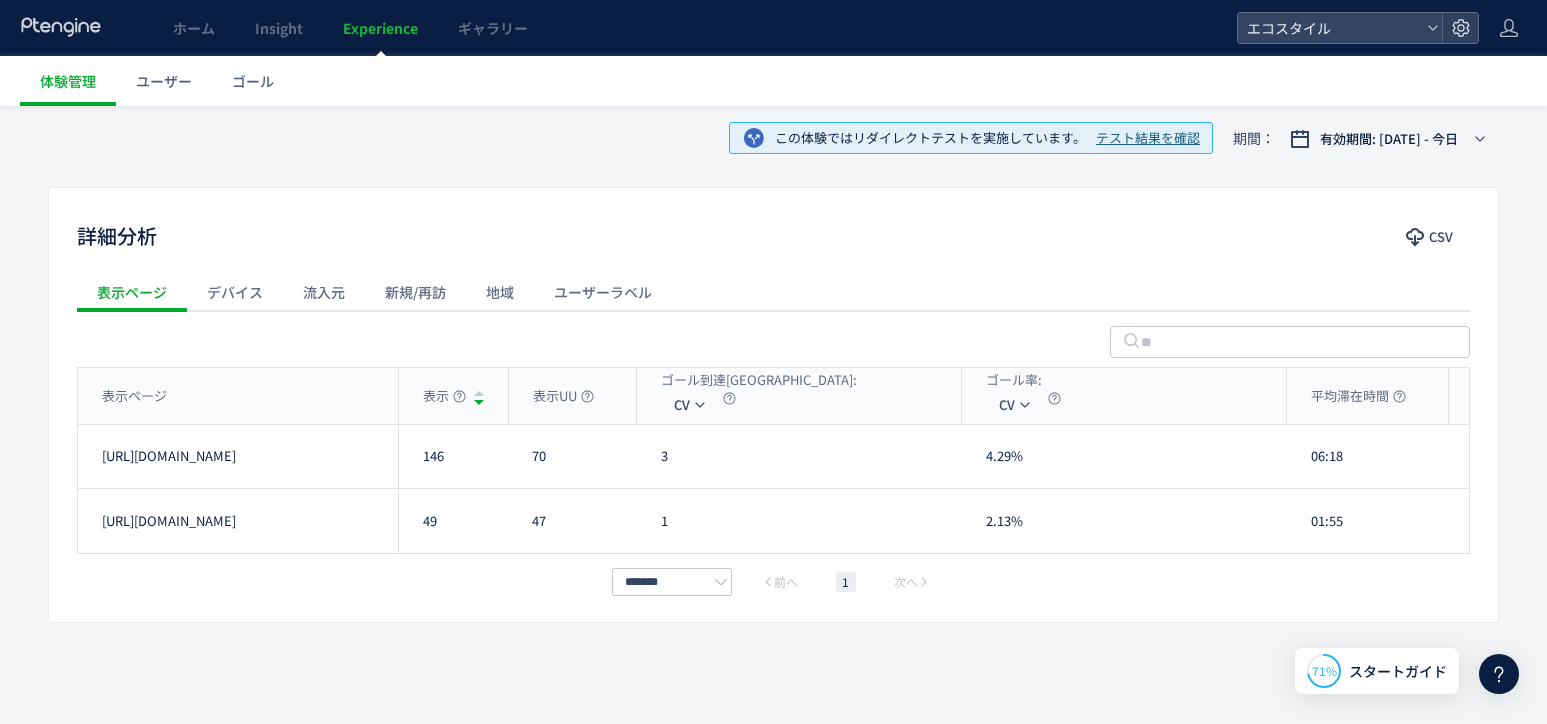 scroll, scrollTop: 0, scrollLeft: 0, axis: both 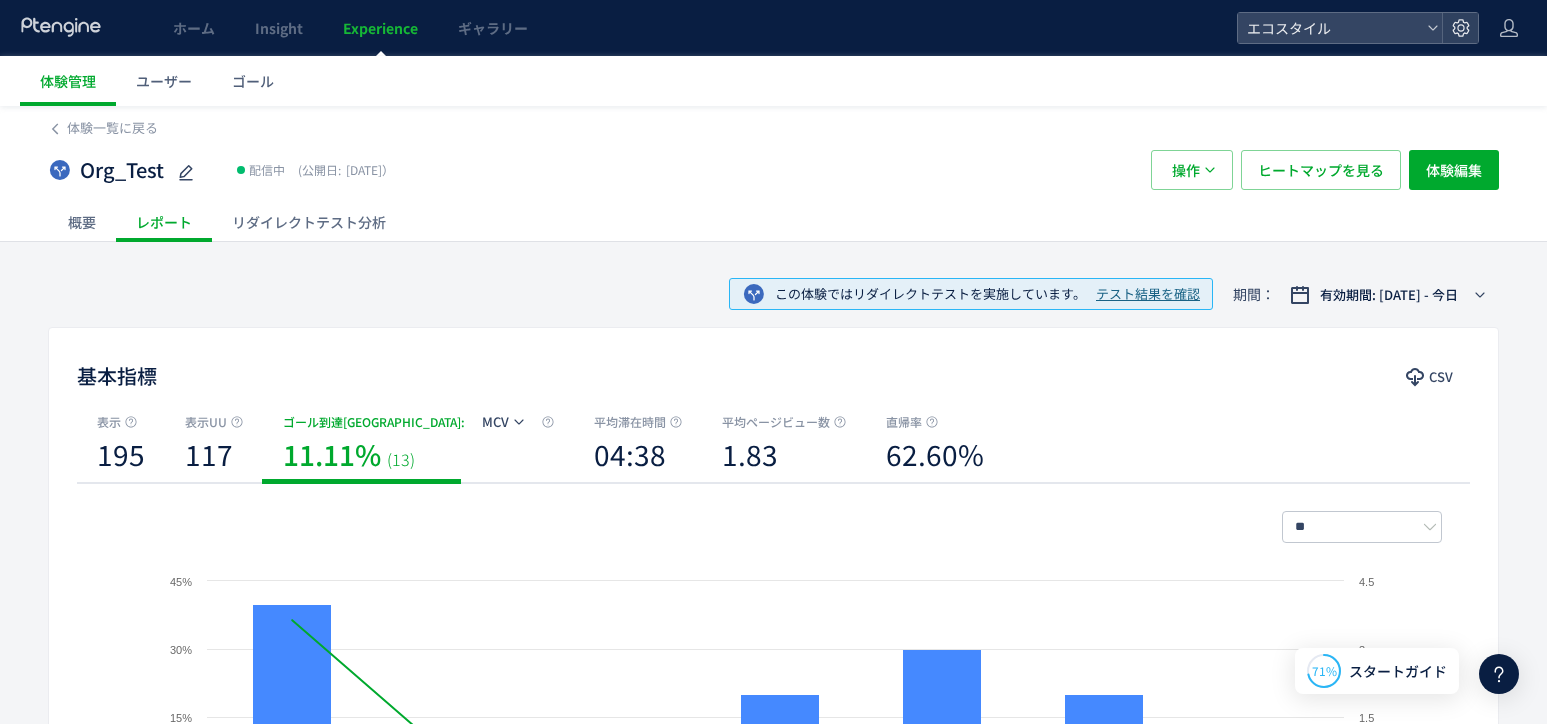 click on "リダイレクトテスト分析" 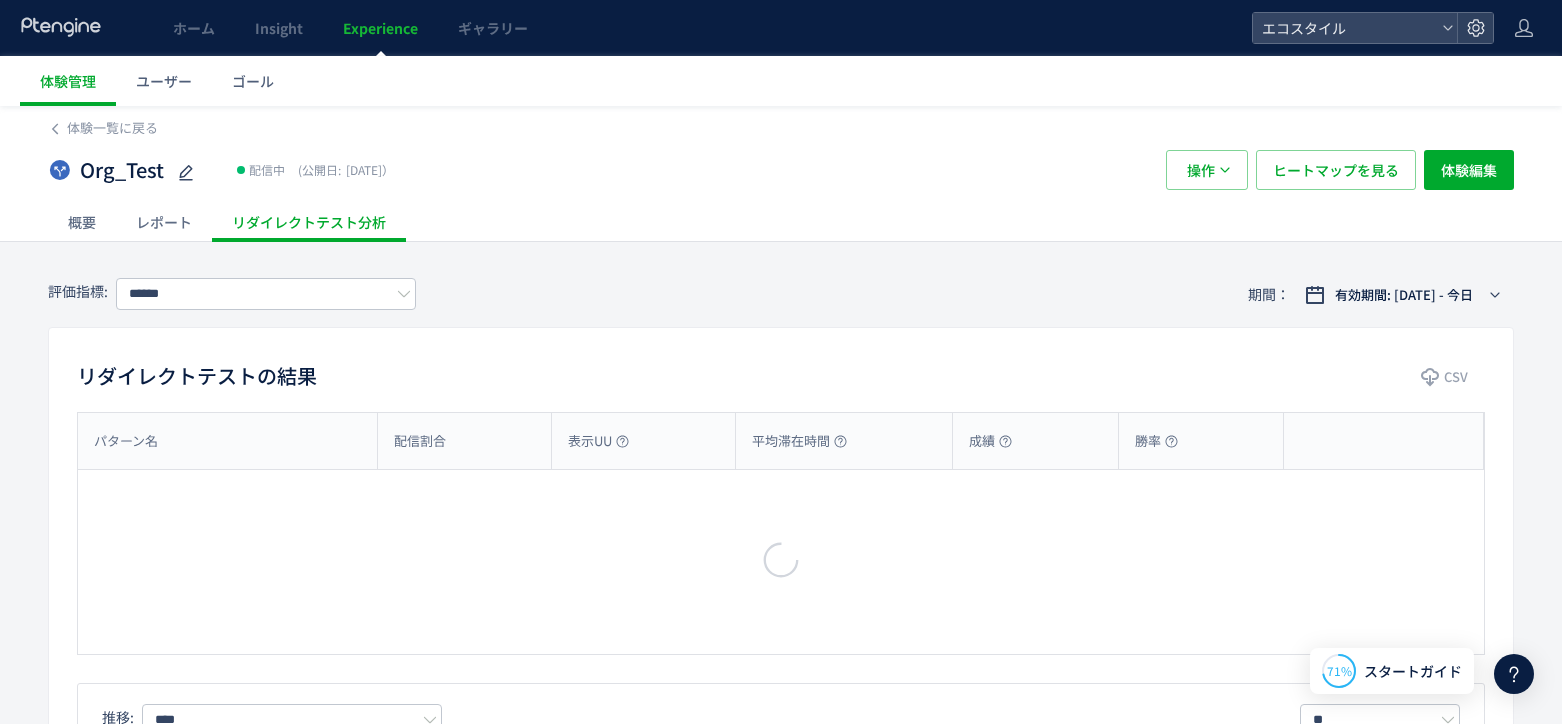 type on "**" 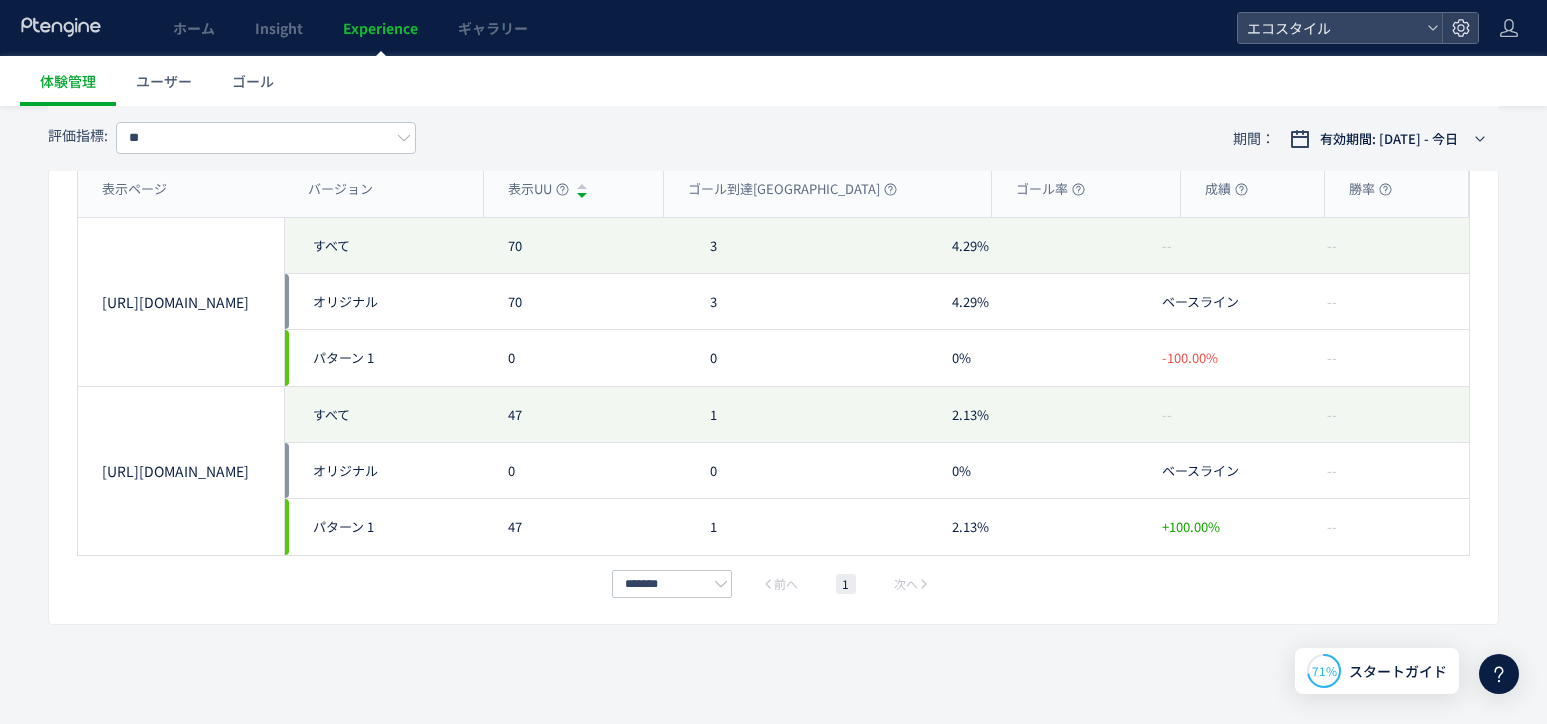 scroll, scrollTop: 1076, scrollLeft: 0, axis: vertical 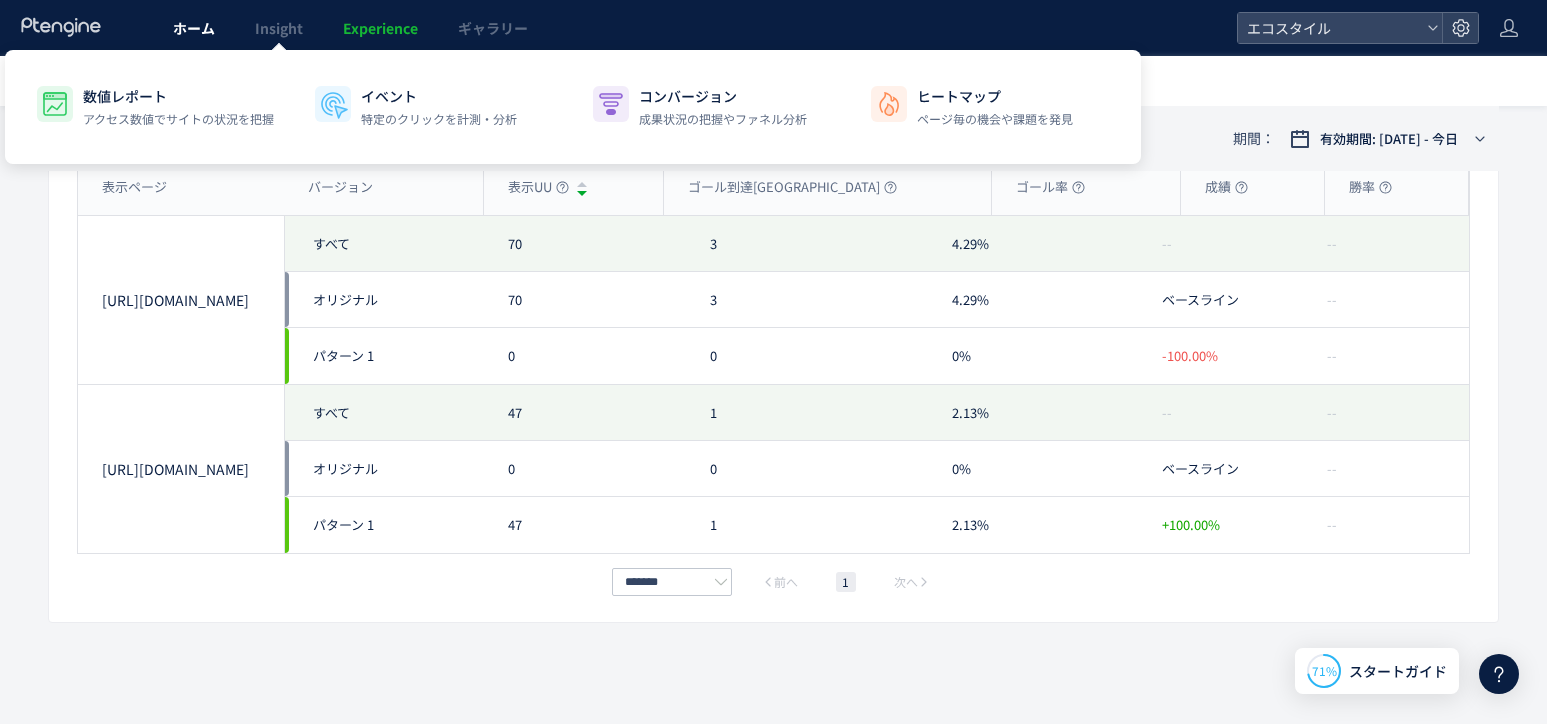 click on "ホーム" at bounding box center (194, 28) 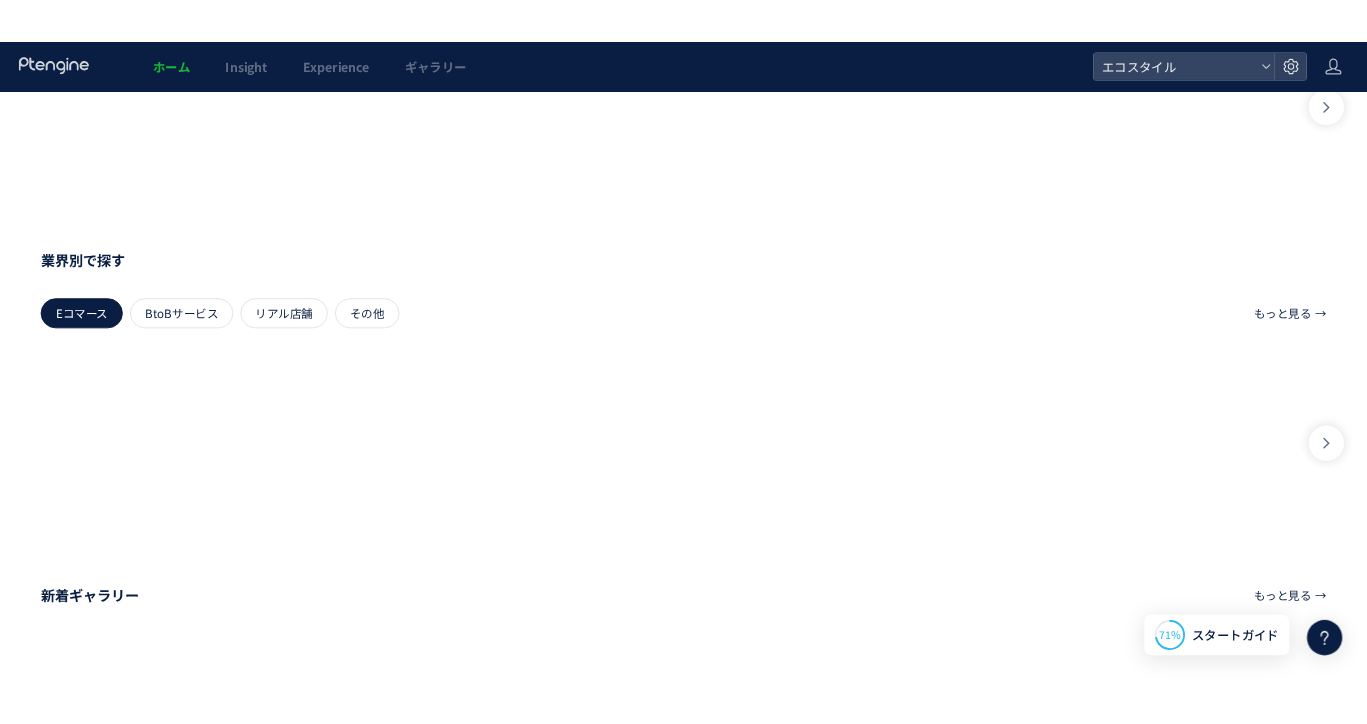 scroll, scrollTop: 0, scrollLeft: 0, axis: both 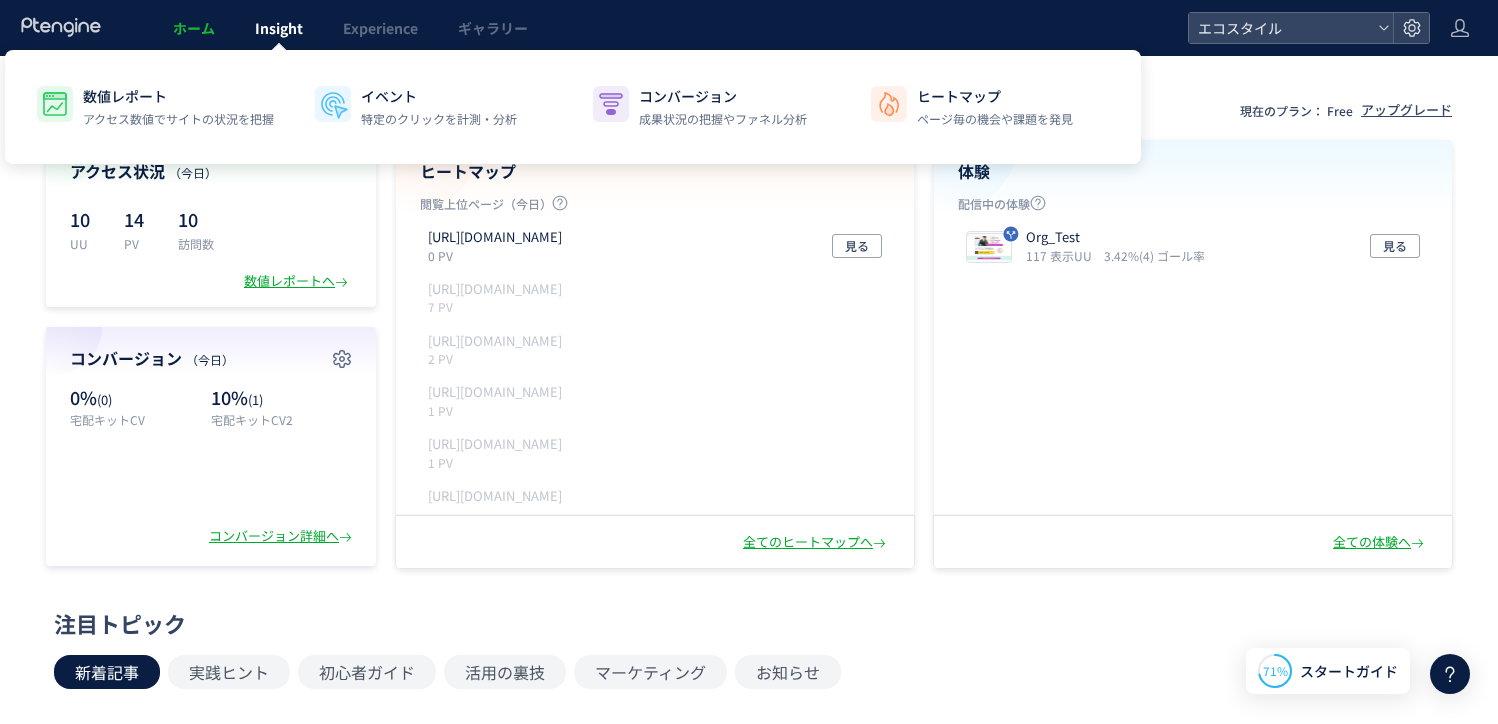 click on "Insight" at bounding box center [279, 28] 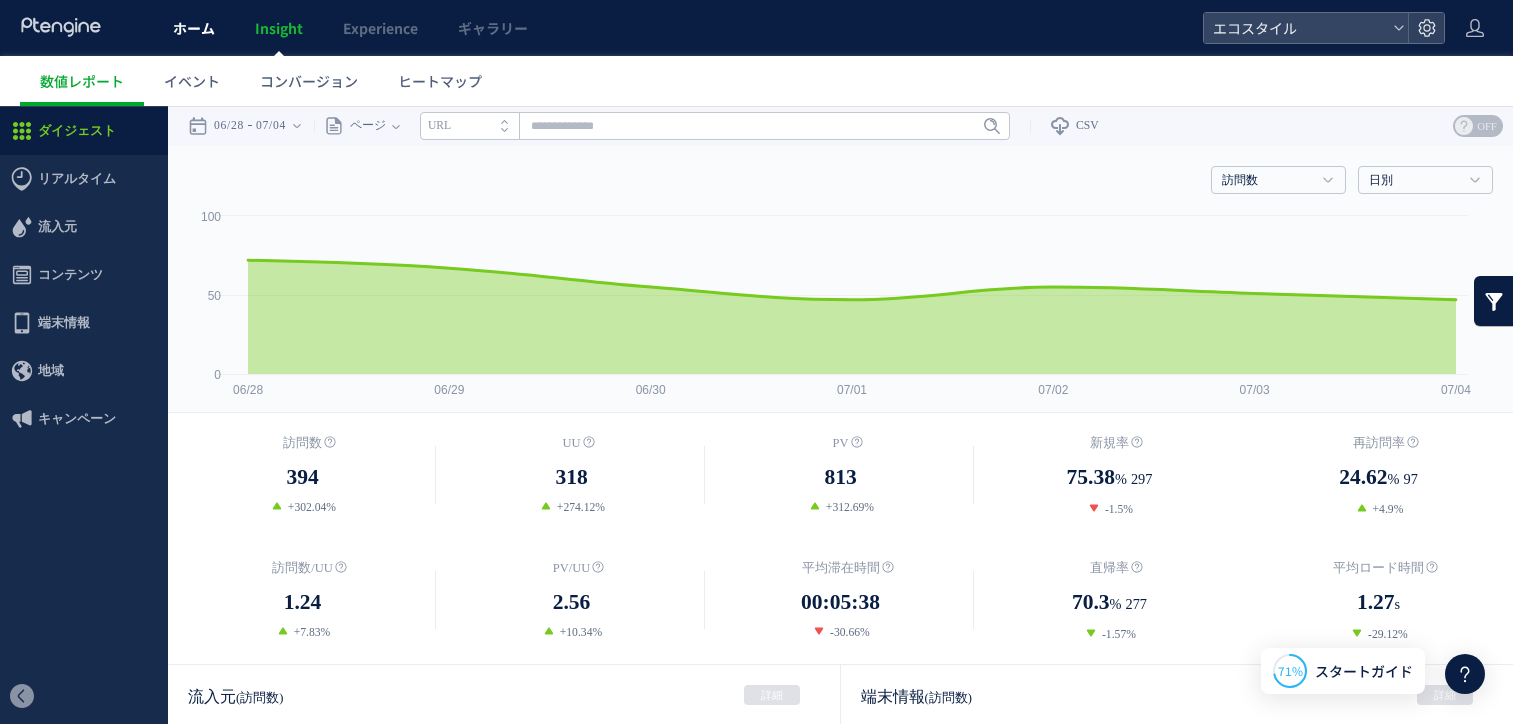 click on "ホーム" at bounding box center [194, 28] 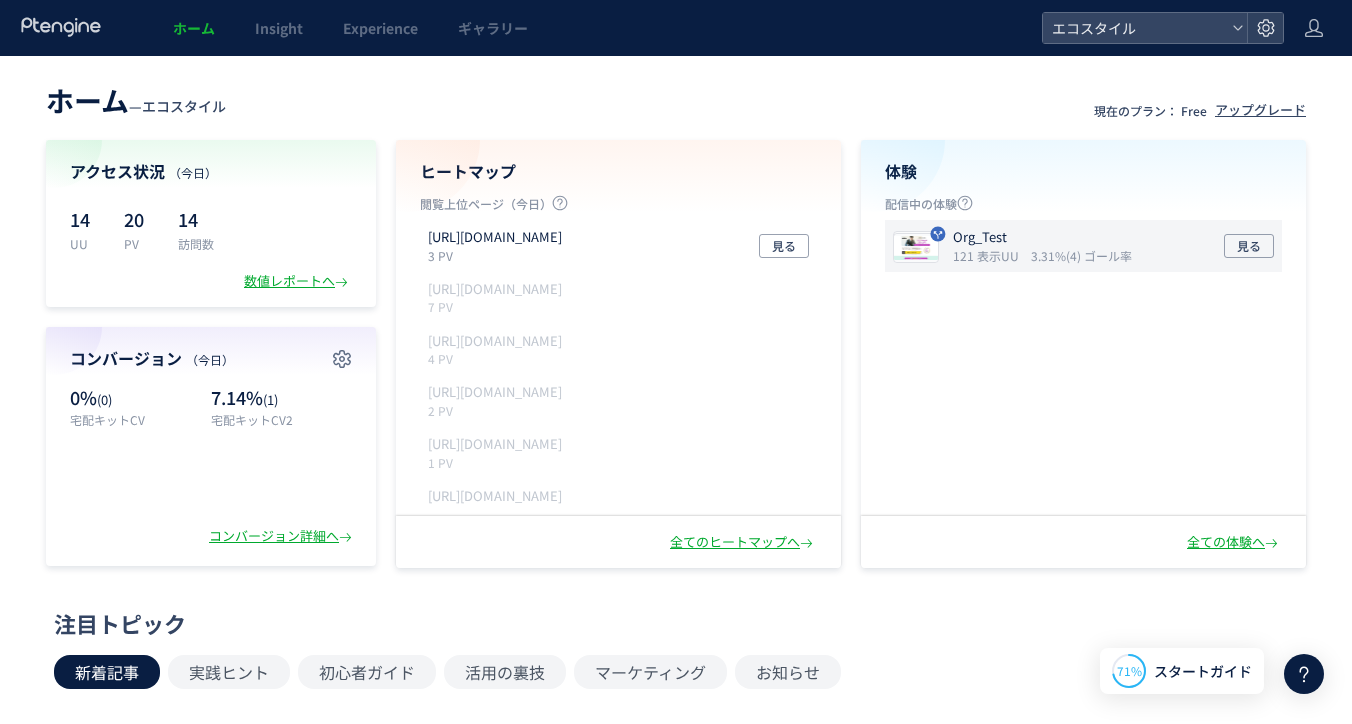click on "121 表示UU" at bounding box center (990, 255) 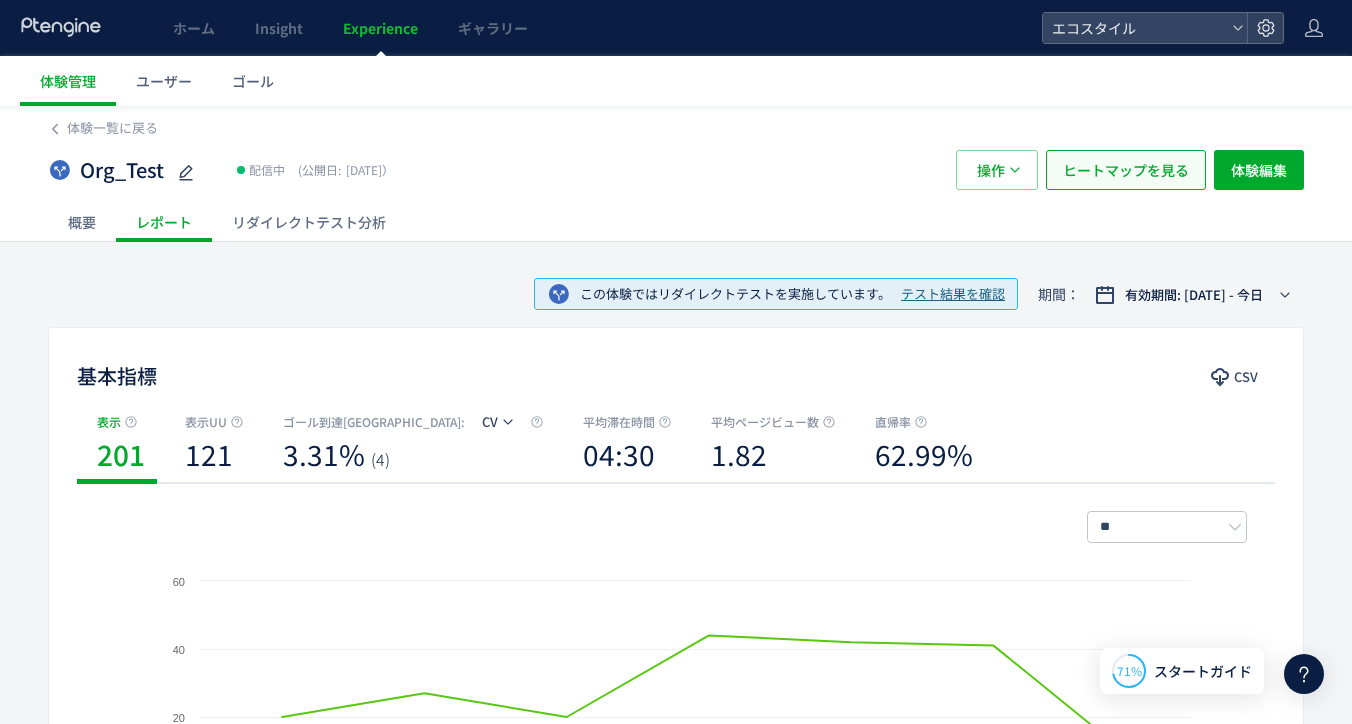 click on "ヒートマップを見る" at bounding box center [1126, 170] 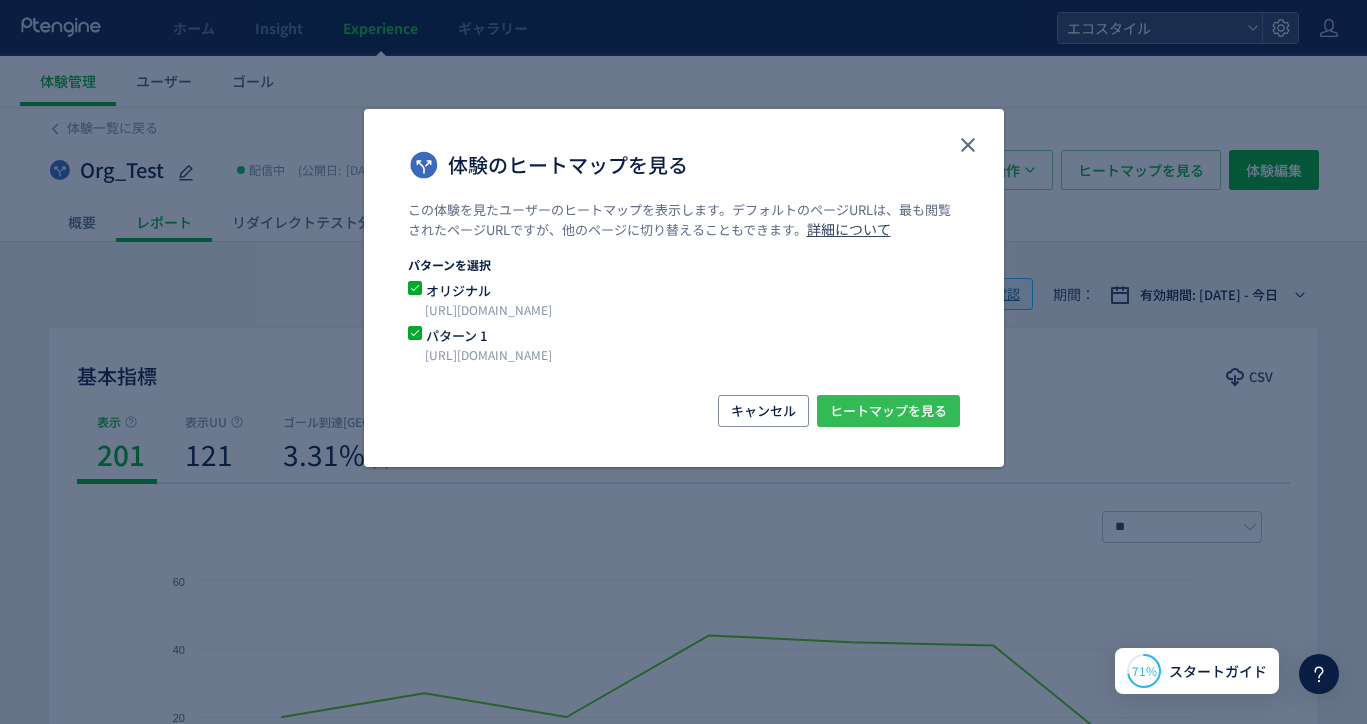 click on "ヒートマップを見る" at bounding box center (888, 411) 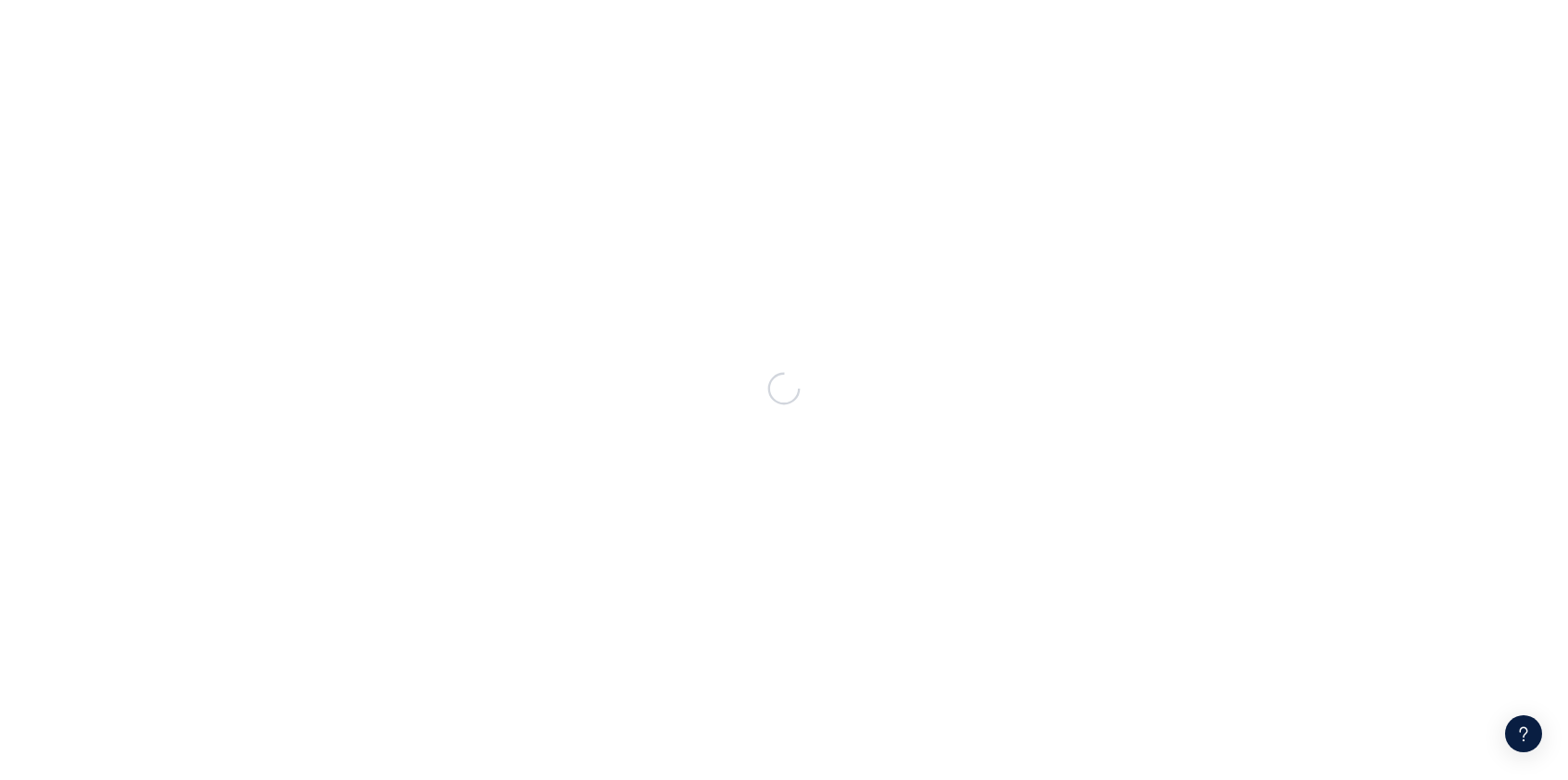 scroll, scrollTop: 0, scrollLeft: 0, axis: both 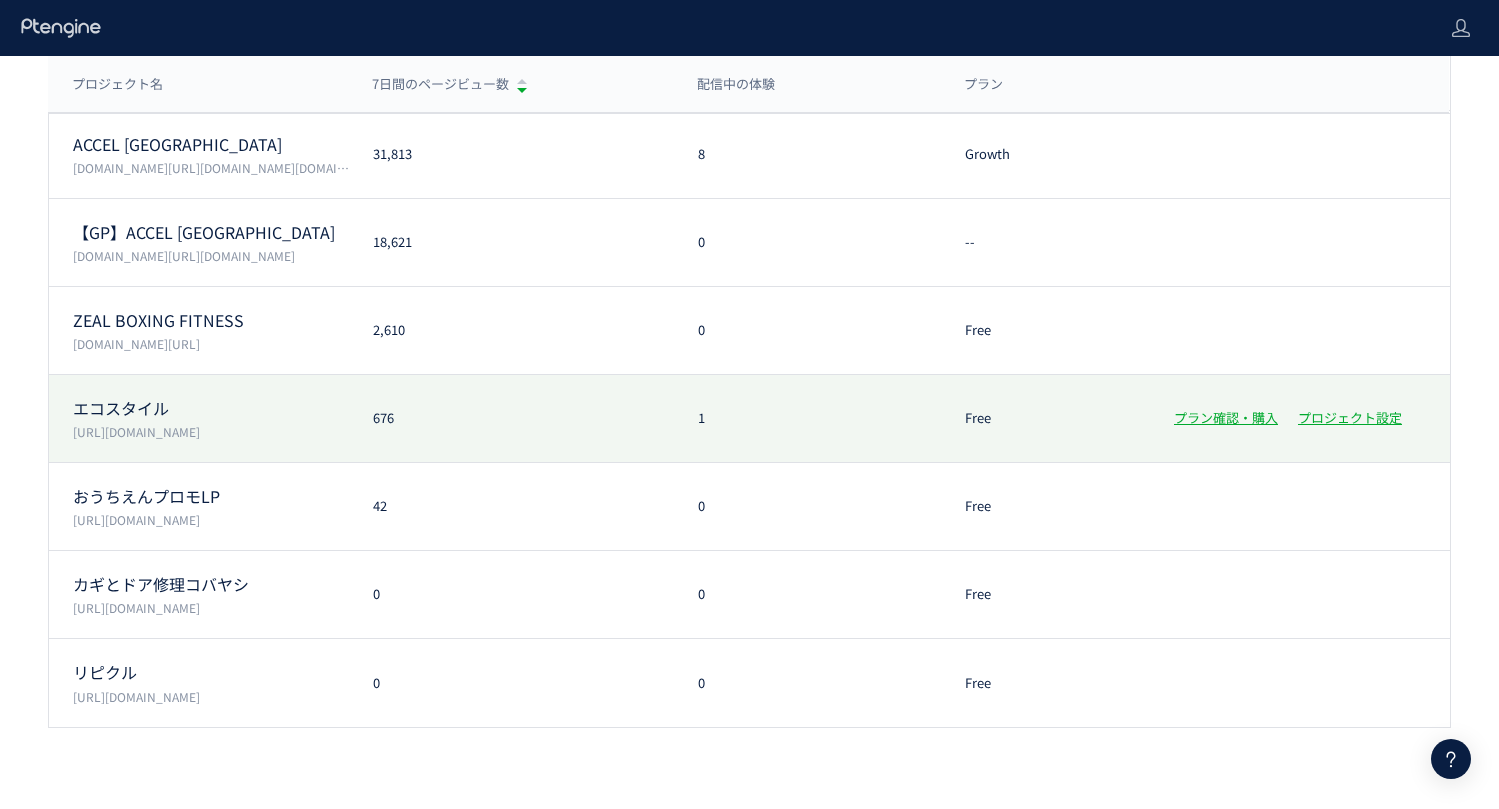 click on "[URL][DOMAIN_NAME]" 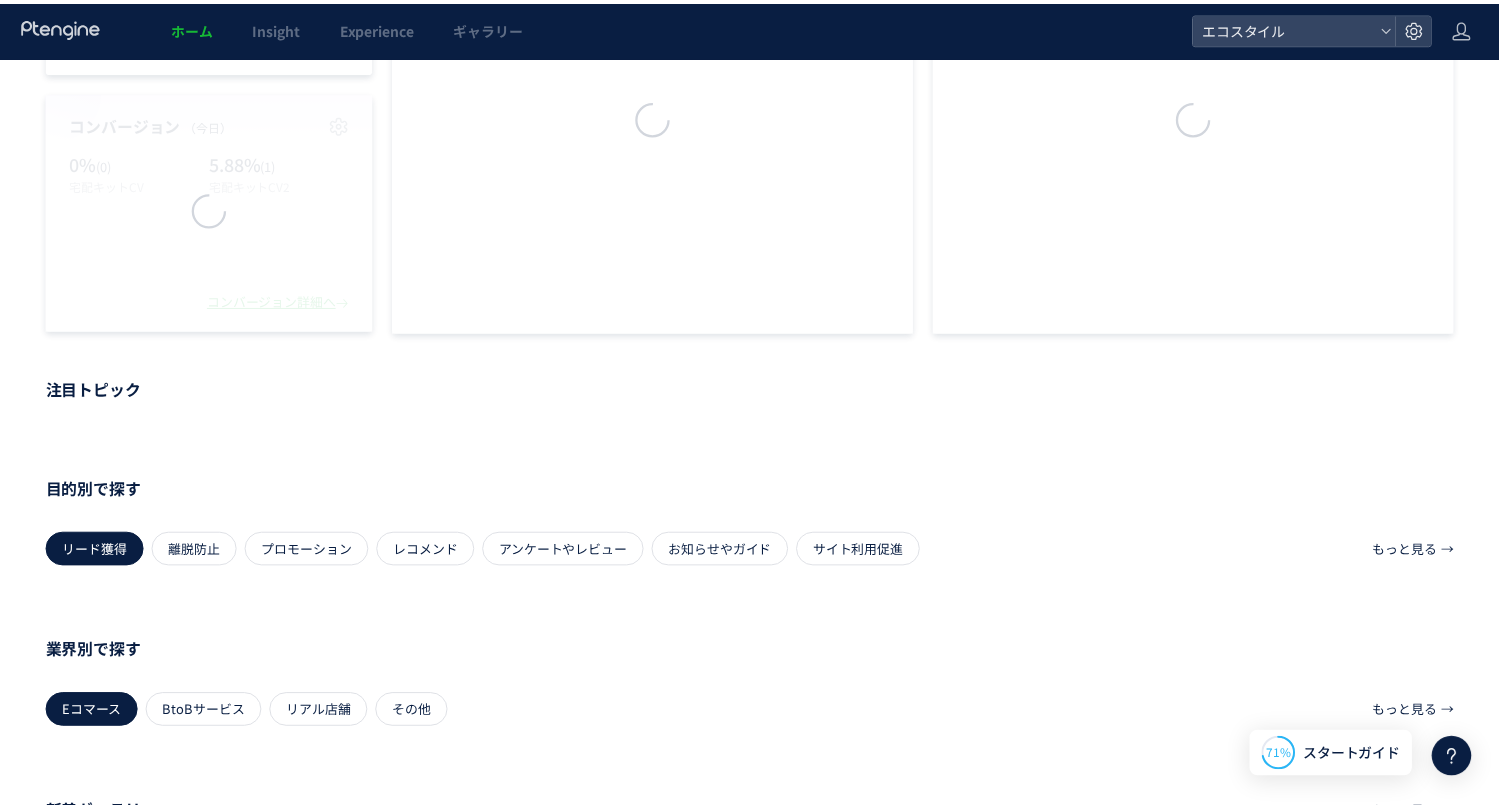 scroll, scrollTop: 0, scrollLeft: 0, axis: both 